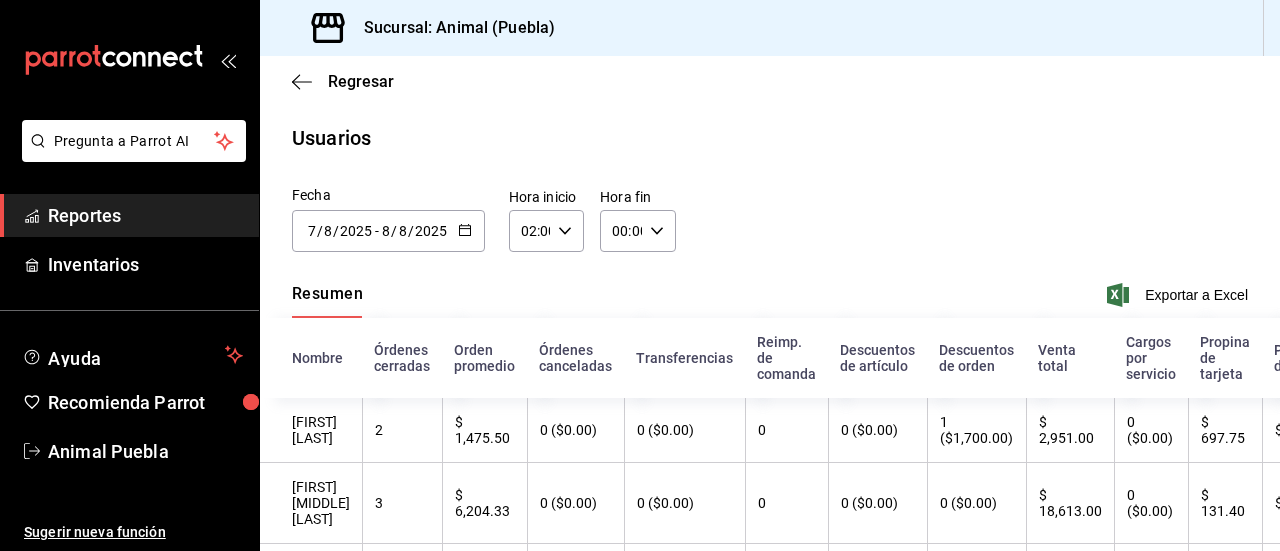 scroll, scrollTop: 0, scrollLeft: 0, axis: both 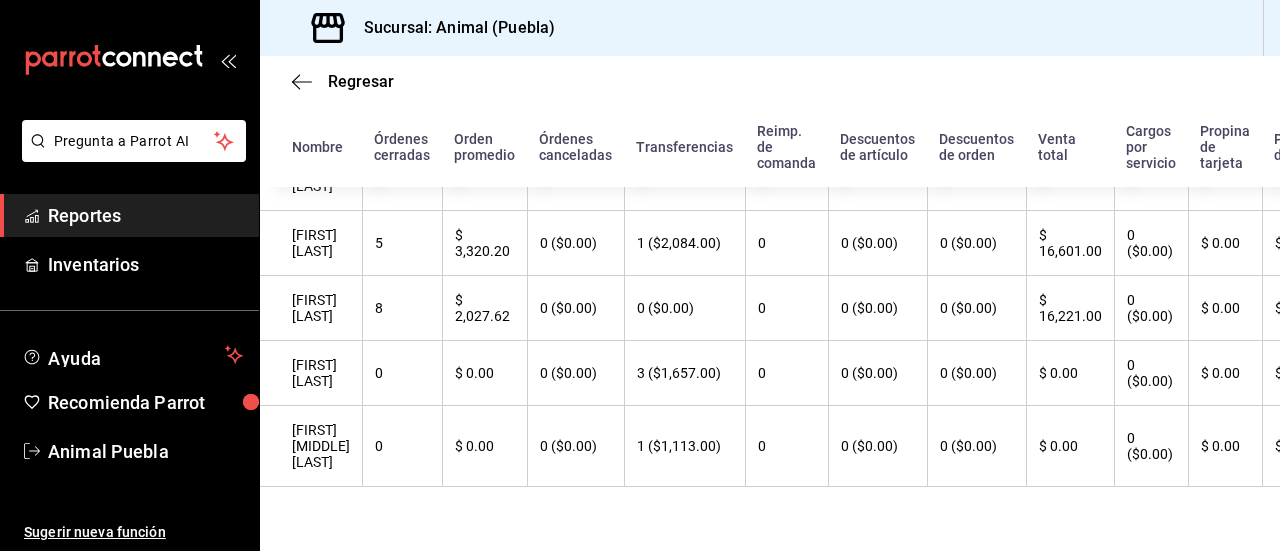 click on "Reportes" at bounding box center (145, 215) 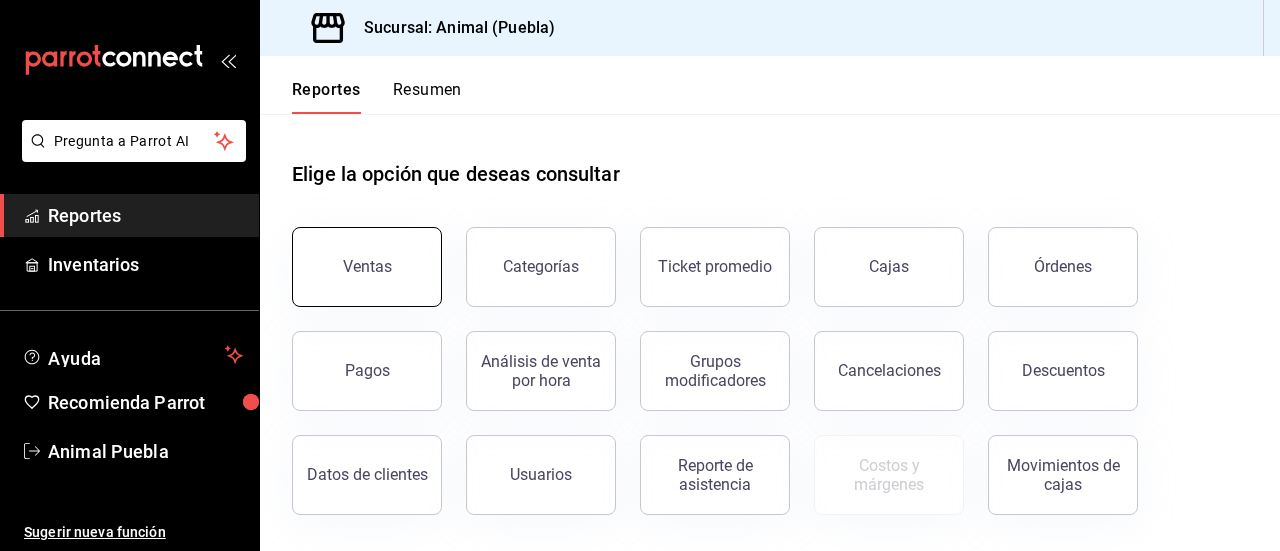click on "Ventas" at bounding box center (367, 267) 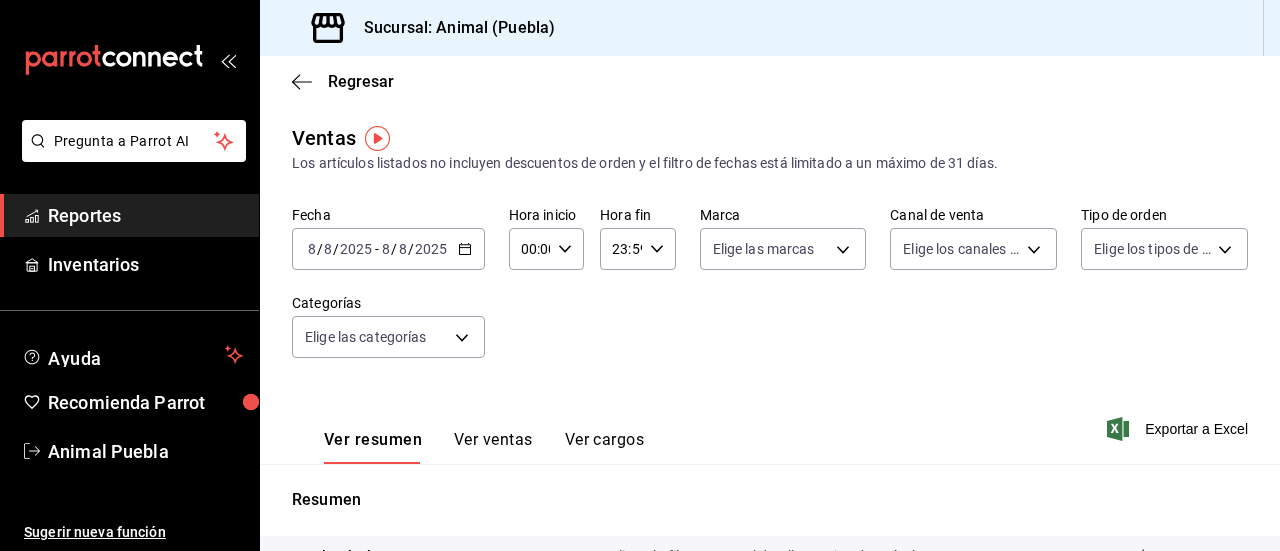 click 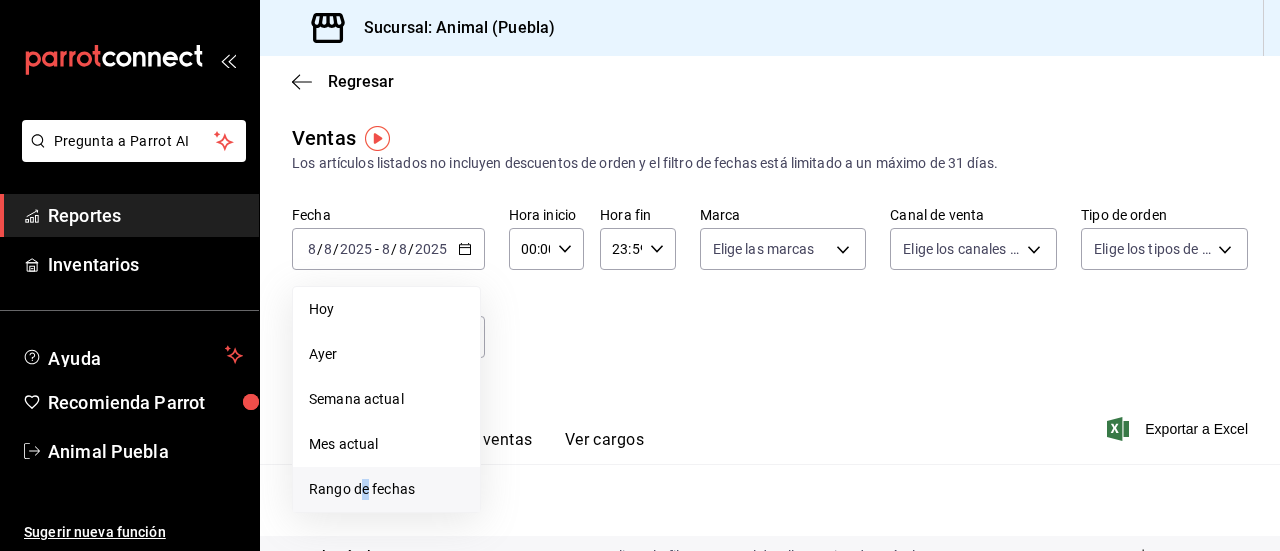 click on "Rango de fechas" at bounding box center (386, 489) 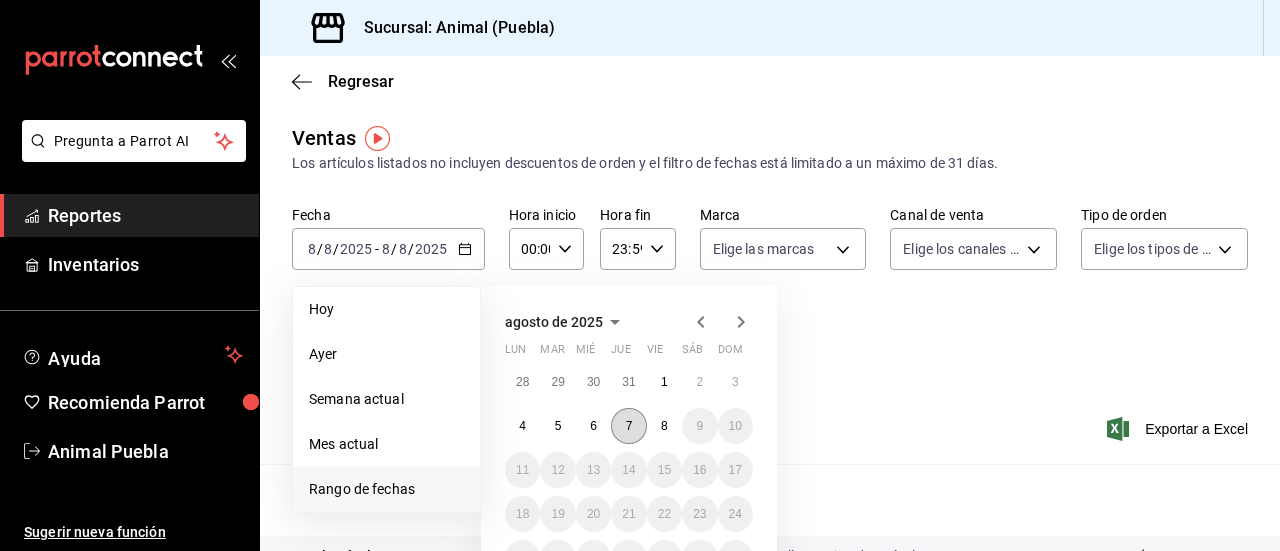 click on "7" at bounding box center (628, 426) 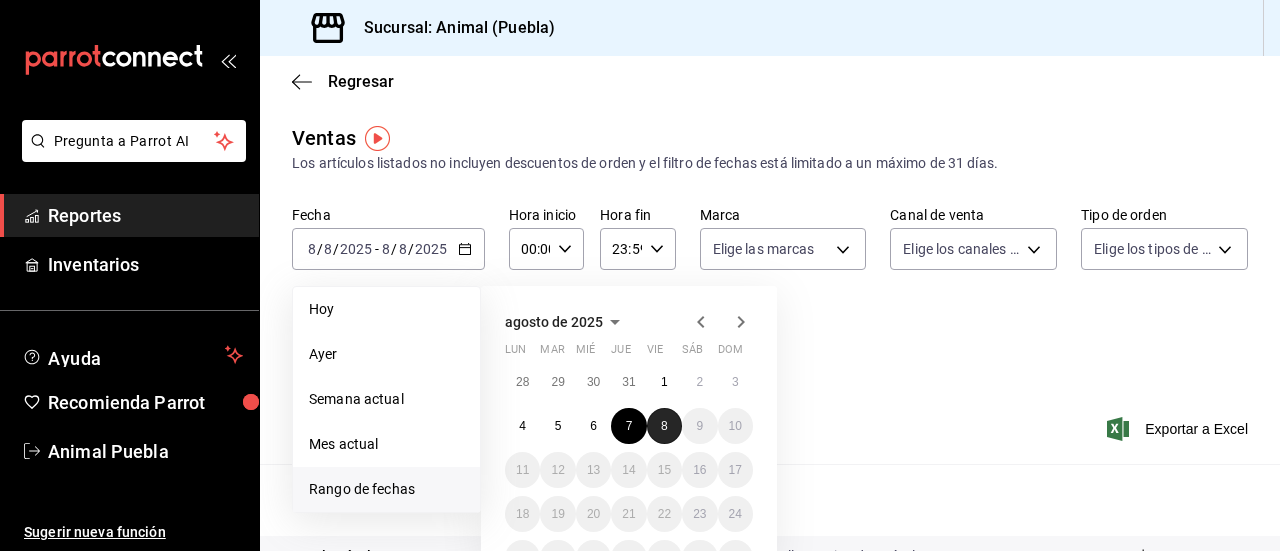 click on "8" at bounding box center (664, 426) 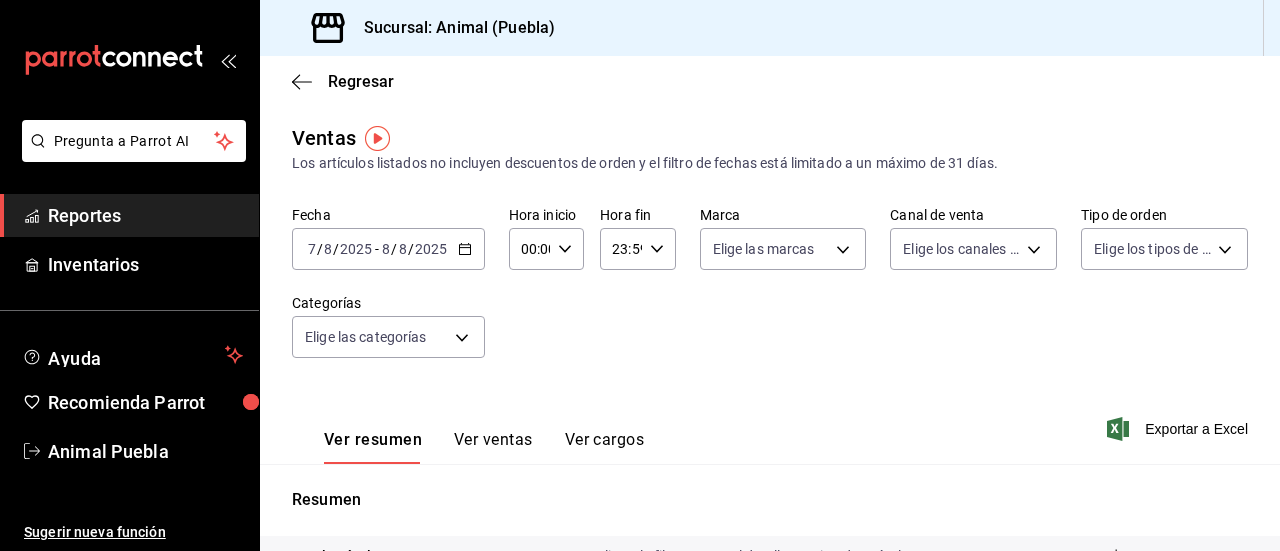click 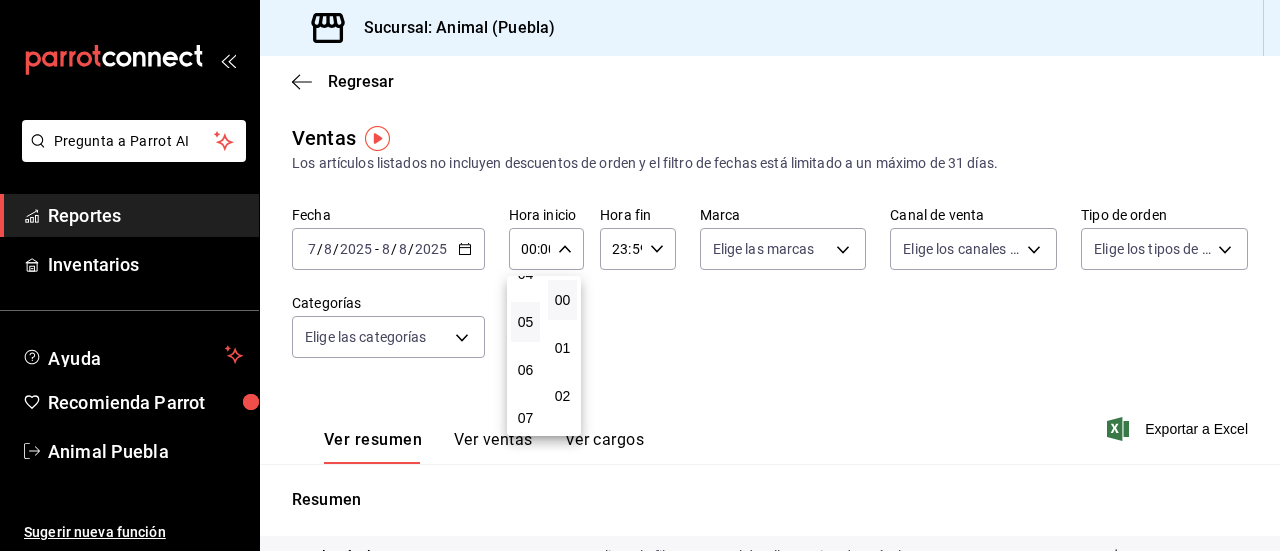 scroll, scrollTop: 200, scrollLeft: 0, axis: vertical 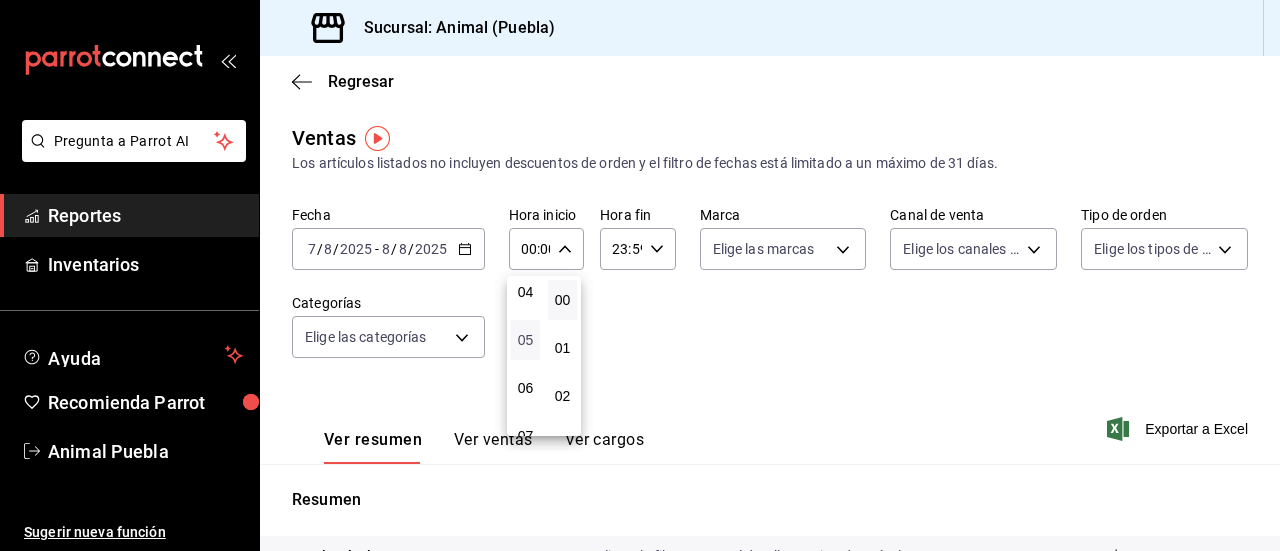 click on "05" at bounding box center (525, 340) 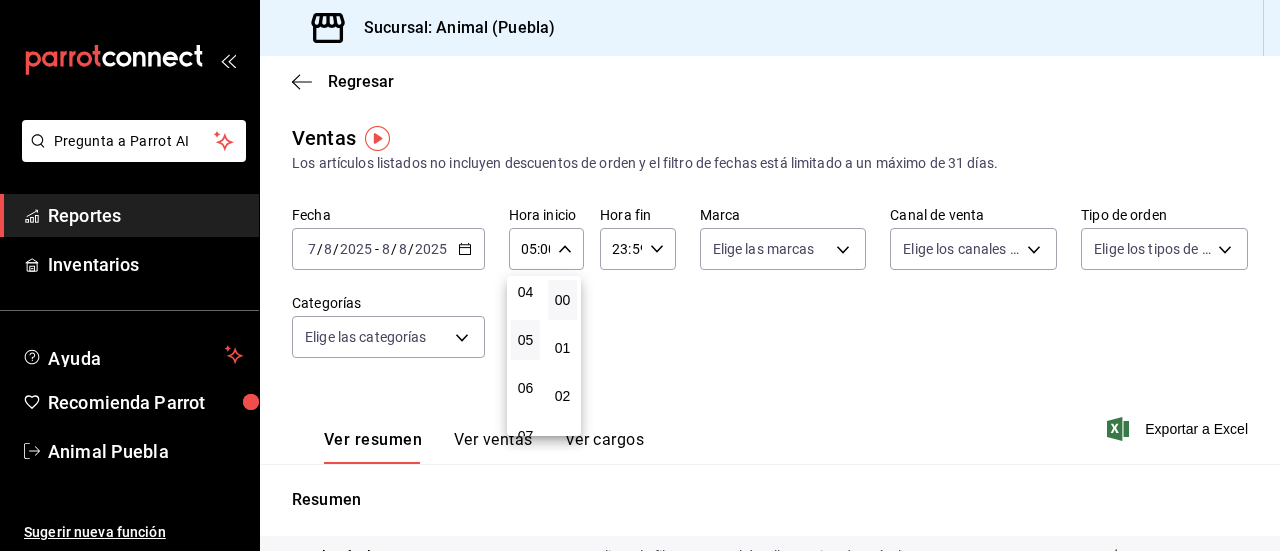 click at bounding box center (640, 275) 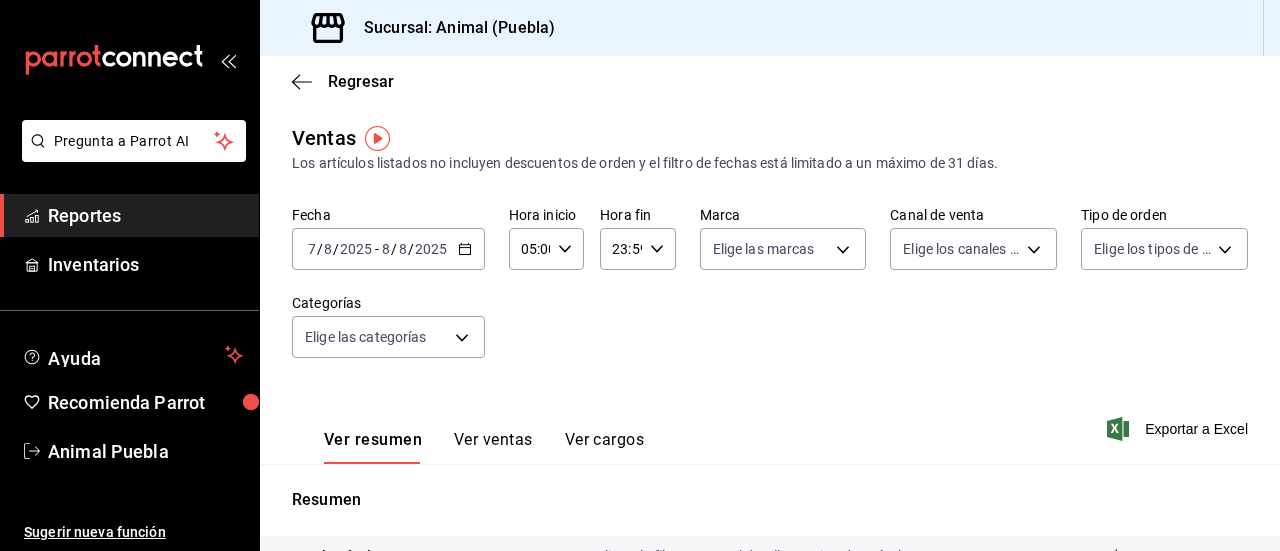 click 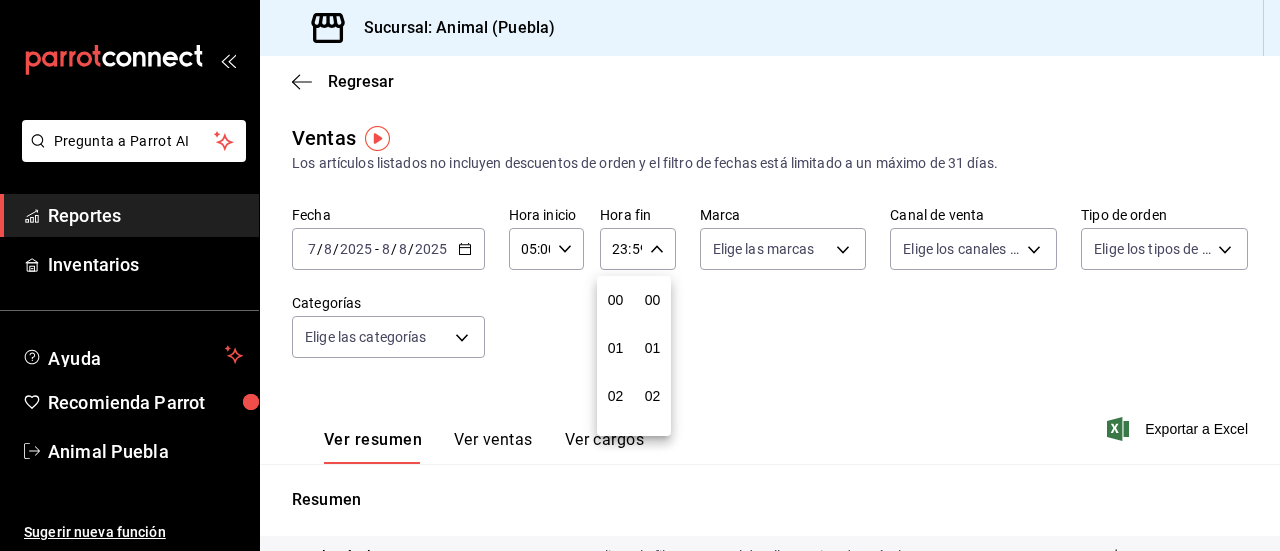 scroll, scrollTop: 992, scrollLeft: 0, axis: vertical 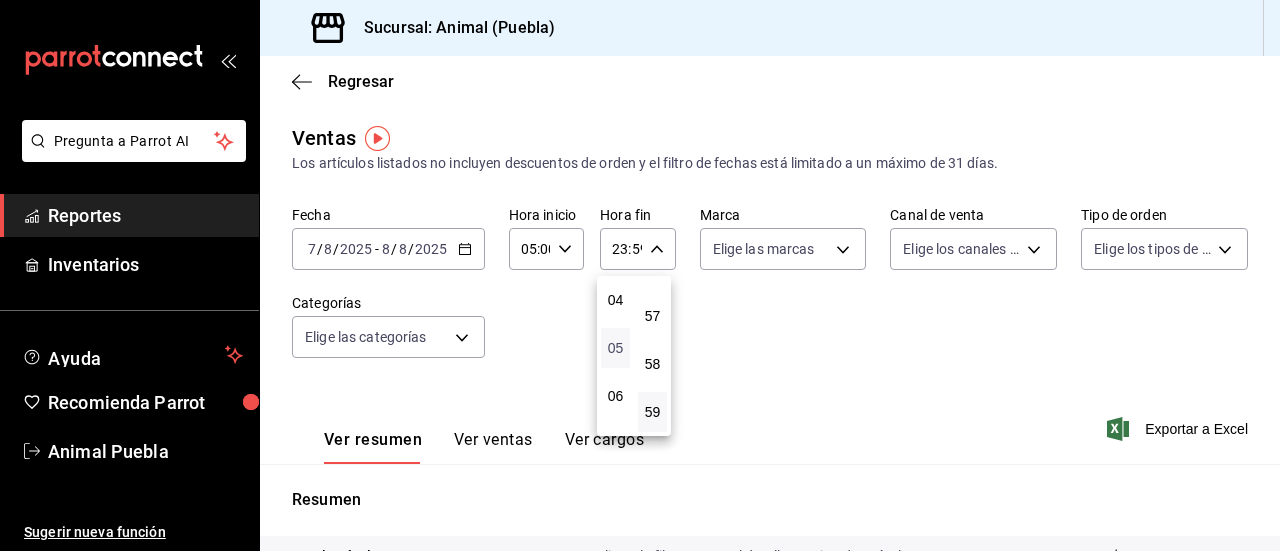 click on "05" at bounding box center [615, 348] 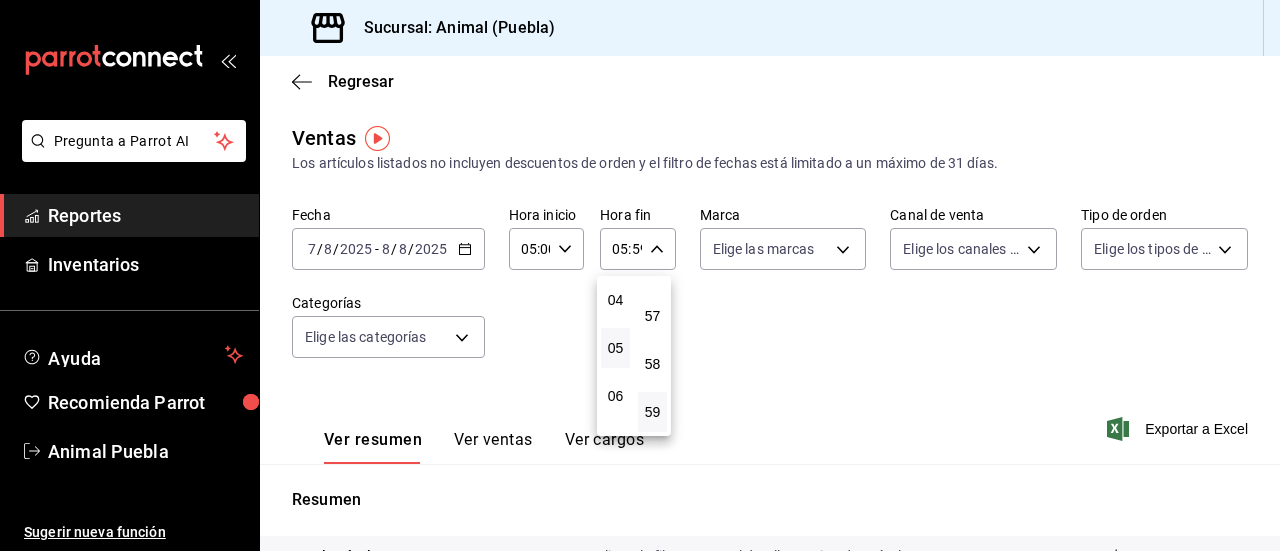 click at bounding box center (640, 275) 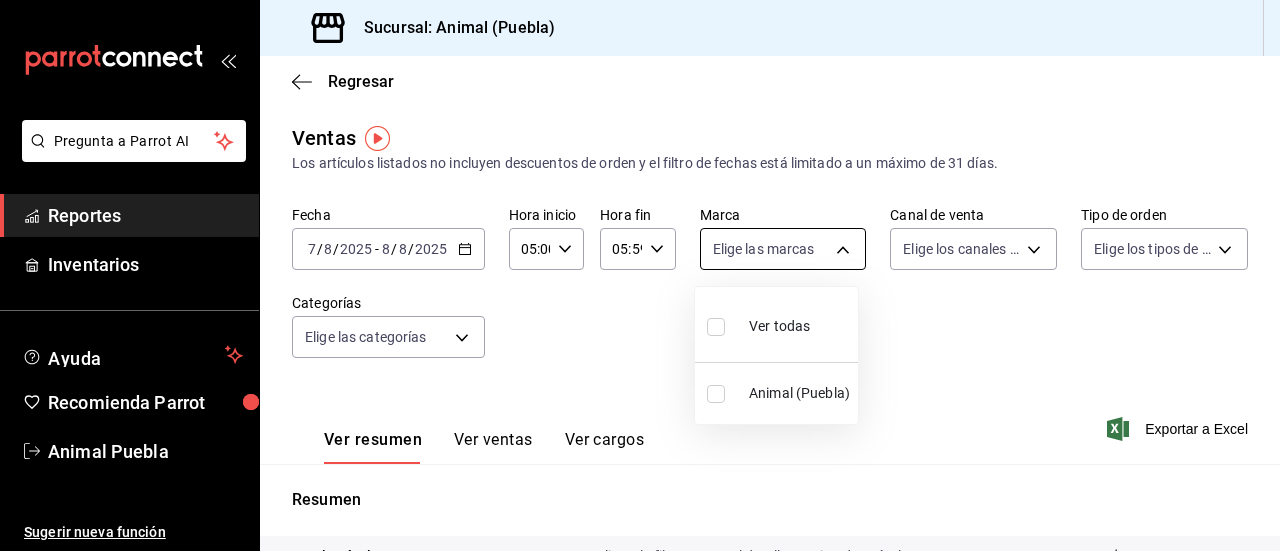 click on "Pregunta a Parrot AI Reportes   Inventarios   Ayuda Recomienda Parrot   Animal [CITY]   Sugerir nueva función   Sucursal: Animal ([CITY]) Regresar Ventas Los artículos listados no incluyen descuentos de orden y el filtro de fechas está limitado a un máximo de 31 días. Fecha [DATE] [DATE] - [DATE] [DATE] Hora inicio 05:00 Hora inicio Hora fin 05:59 Hora fin Marca Elige las marcas Canal de venta Elige los canales de venta Tipo de orden Elige los tipos de orden Categorías Elige las categorías Ver resumen Ver ventas Ver cargos Exportar a Excel Resumen Total artículos Da clic en la fila para ver el detalle por tipo de artículo + $151,455.00 Cargos por servicio + $0.00 Venta bruta = $151,455.00 Descuentos totales - $1,113.00 Certificados de regalo - $1,700.00 Venta total = $148,642.00 Impuestos - $20,502.34 Venta neta = $128,139.66 Pregunta a Parrot AI Reportes   Inventarios   Ayuda Recomienda Parrot   Animal [CITY]   Sugerir nueva función   GANA 1 MES GRATIS EN TU SUSCRIPCIÓN AQUÍ" at bounding box center [640, 275] 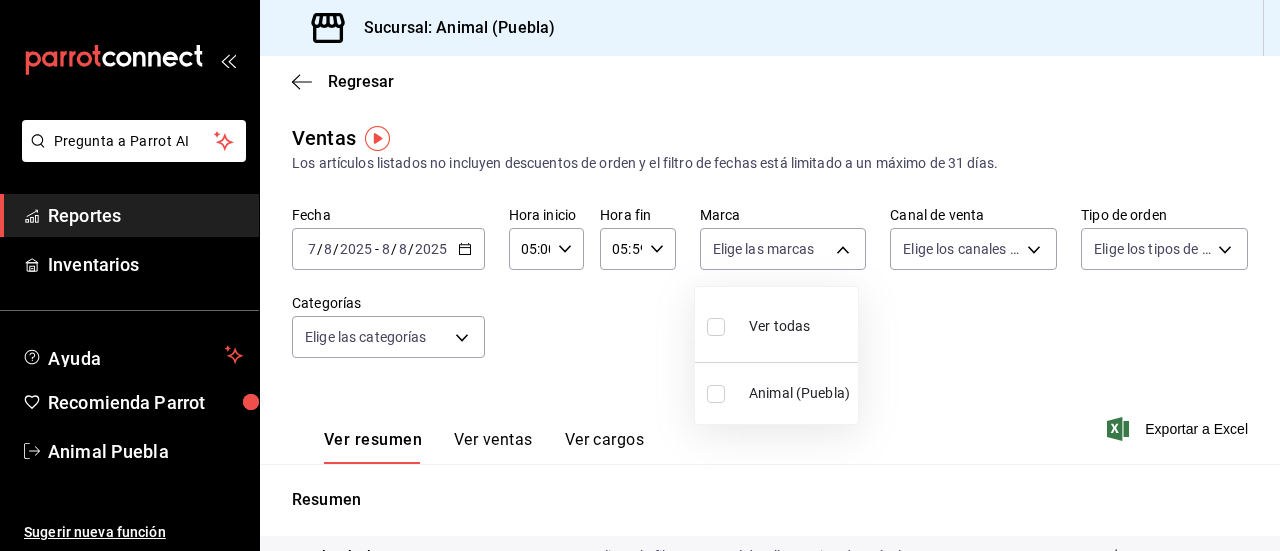 click on "Animal (Puebla)" at bounding box center [799, 393] 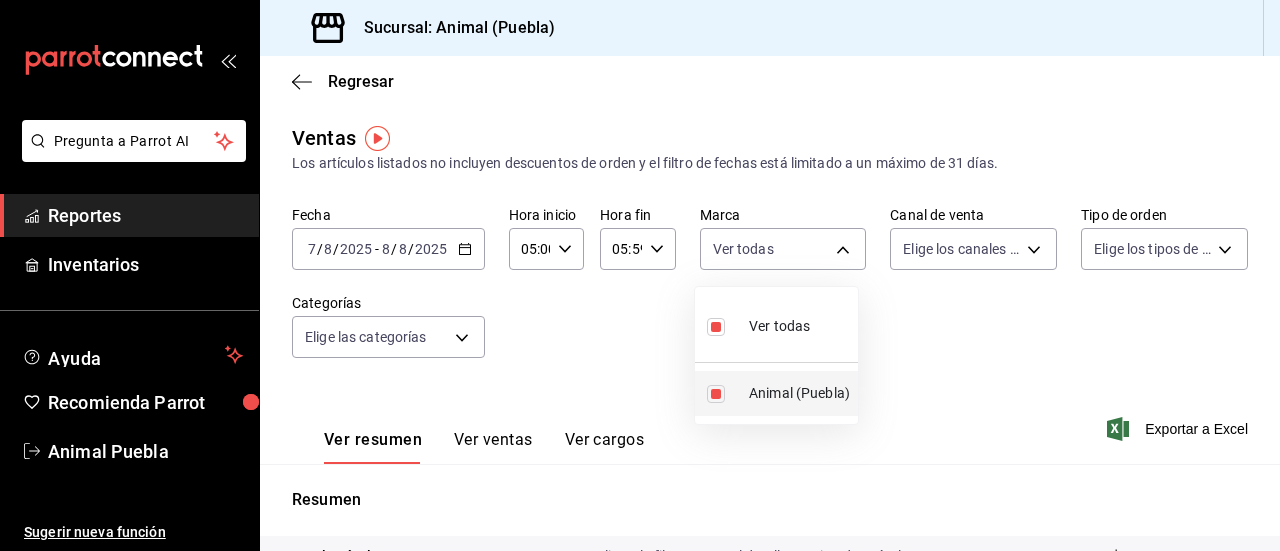 click on "Animal (Puebla)" at bounding box center (799, 393) 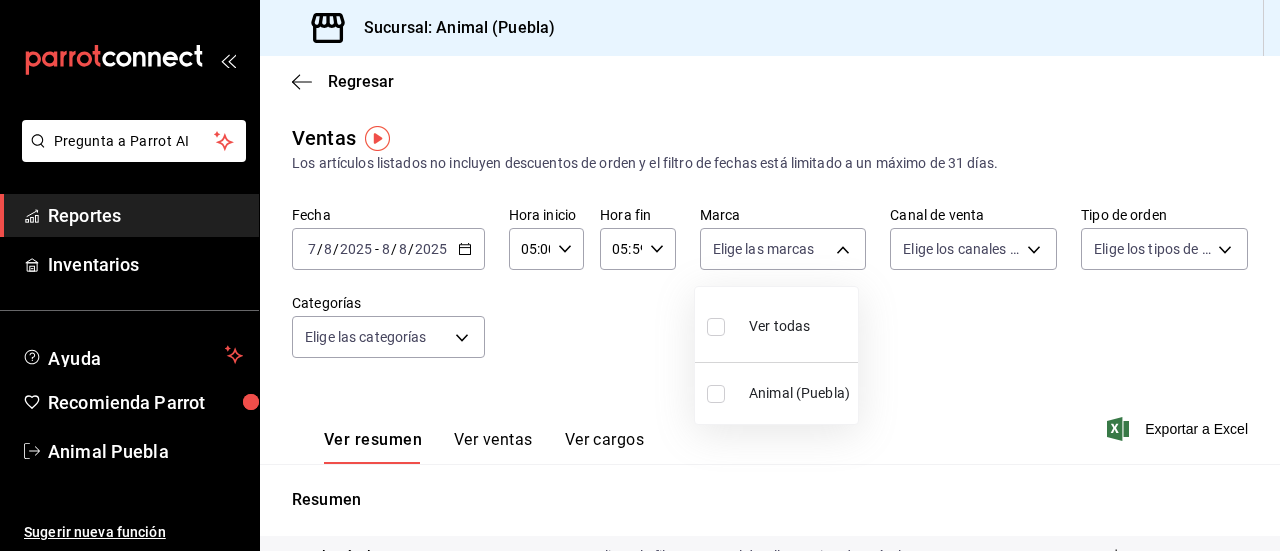 click on "Animal (Puebla)" at bounding box center (799, 393) 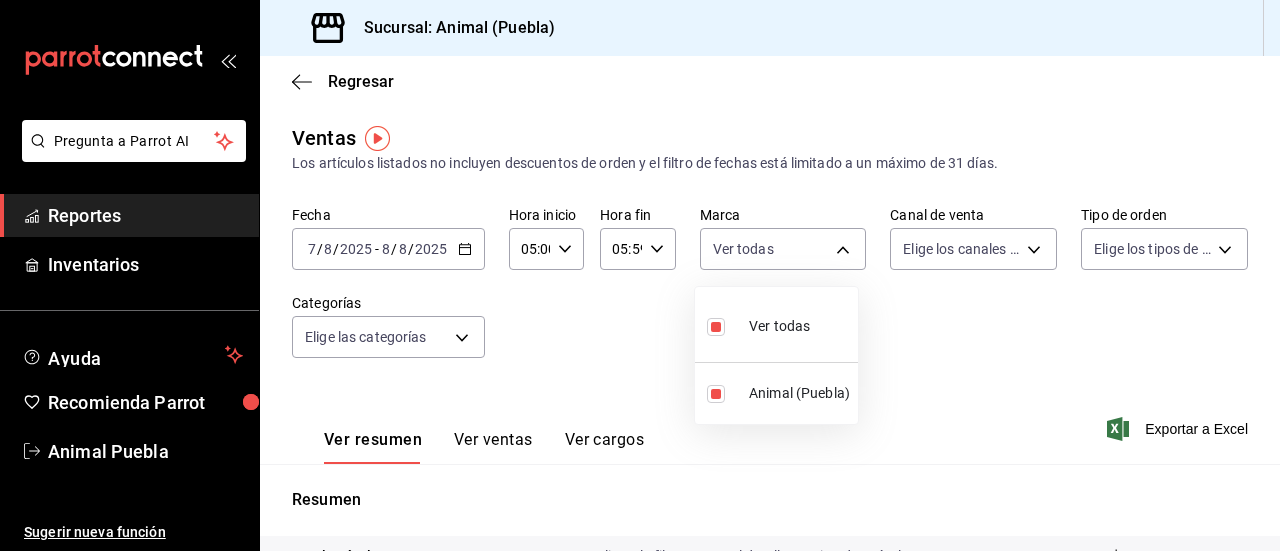 click at bounding box center (640, 275) 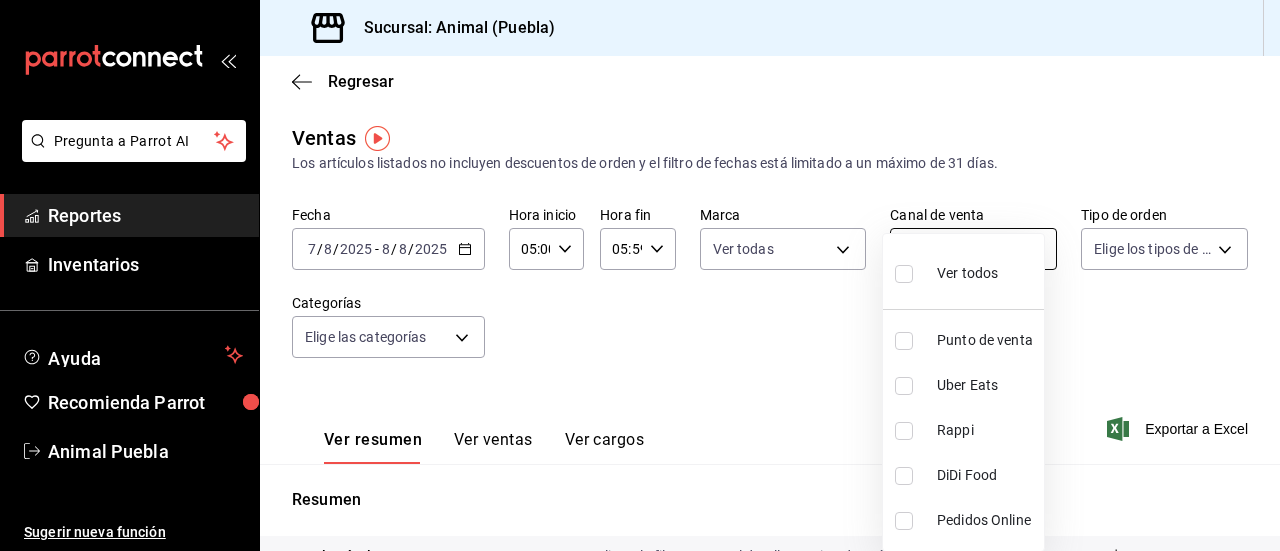click on "Pregunta a Parrot AI Reportes   Inventarios   Ayuda Recomienda Parrot   Animal [CITY]   Sugerir nueva función   Sucursal: Animal ([CITY]) Regresar Ventas Los artículos listados no incluyen descuentos de orden y el filtro de fechas está limitado a un máximo de 31 días. Fecha [DATE] [DATE] / [DATE] [DATE] - [DATE] [DATE] / [DATE] [DATE] Hora inicio 05:00 Hora inicio Hora fin 05:59 Hora fin Marca Ver todas [UUID] Canal de venta Elige los canales de venta Tipo de orden Elige los tipos de orden Categorías Elige las categorías Ver resumen Ver ventas Ver cargos Exportar a Excel Resumen Total artículos Da clic en la fila para ver el detalle por tipo de artículo + $151,455.00 Cargos por servicio + $0.00 Venta bruta = $151,455.00 Descuentos totales - $1,113.00 Certificados de regalo - $1,700.00 Venta total = $148,642.00 Impuestos - $20,502.34 Venta neta = $128,139.66 Pregunta a Parrot AI Reportes   Inventarios   Ayuda Recomienda Parrot   Animal [CITY]   Sugerir nueva función   Ir a video" at bounding box center (640, 275) 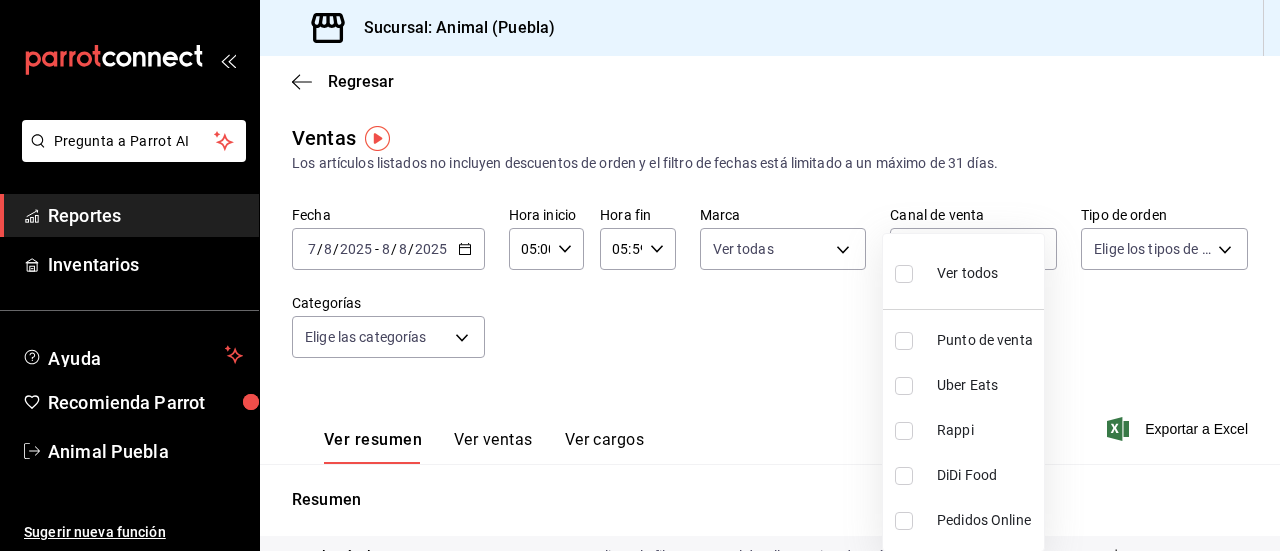 click at bounding box center (904, 274) 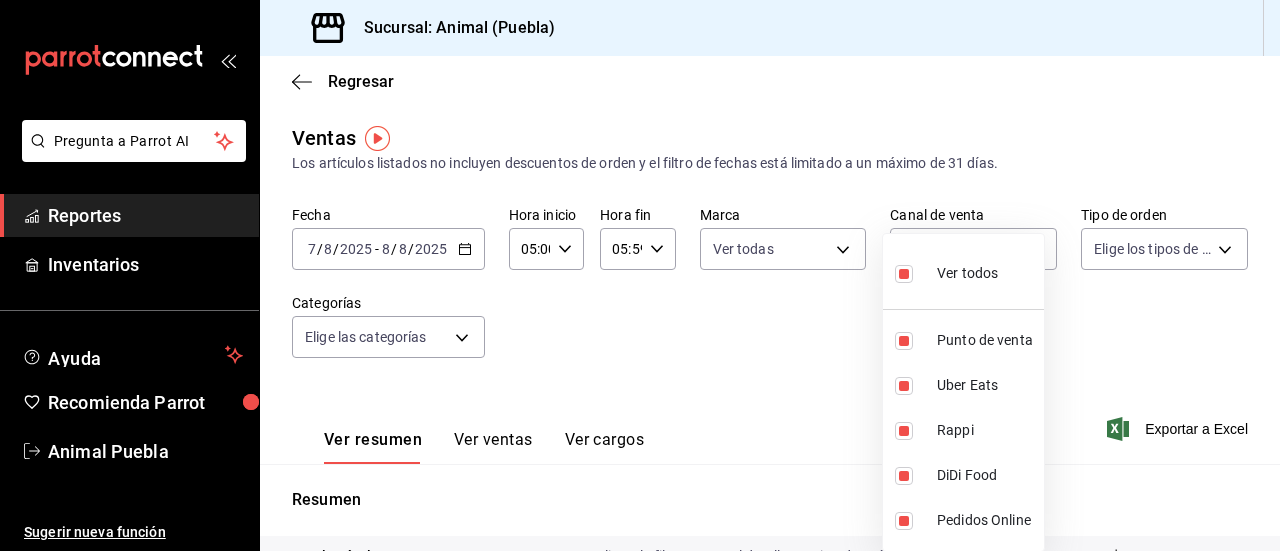 click at bounding box center (640, 275) 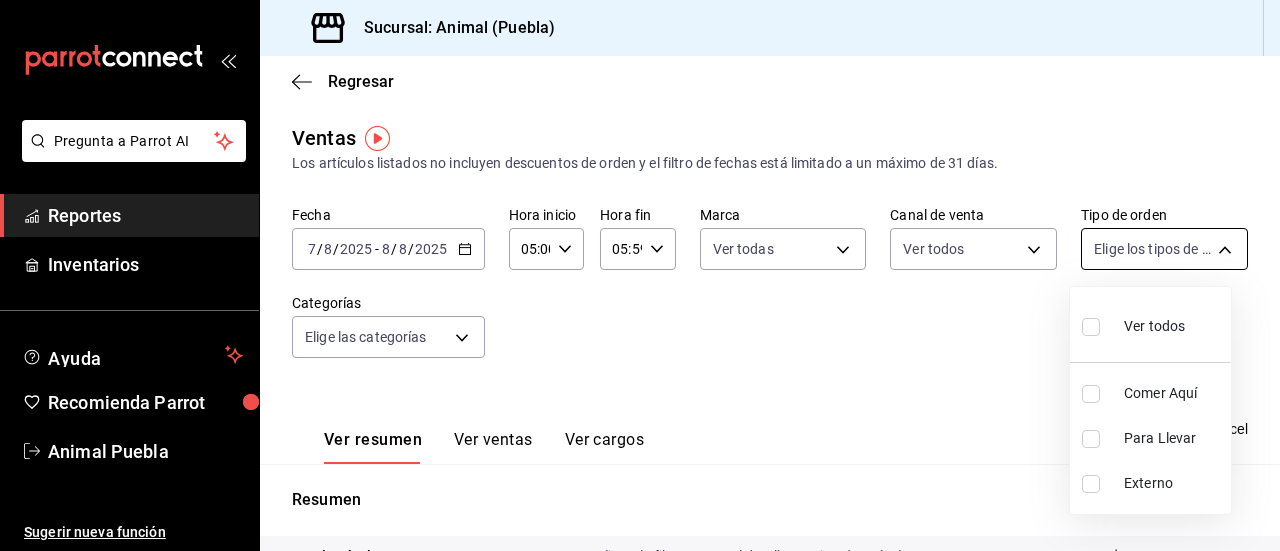 click on "Pregunta a Parrot AI Reportes   Inventarios   Ayuda Recomienda Parrot   Animal [CITY]   Sugerir nueva función   Sucursal: Animal ([CITY]) Regresar Ventas Los artículos listados no incluyen descuentos de orden y el filtro de fechas está limitado a un máximo de 31 días. Fecha [DATE] [DATE] / [DATE] [DATE] - [DATE] [DATE] / [DATE] [DATE] Hora inicio 05:00 Hora inicio Hora fin 05:59 Hora fin Marca Ver todas [UUID] Canal de venta Ver todas PARROT,UBER_EATS,RAPPI,DIDI_FOOD,ONLINE Tipo de orden Elige los tipos de orden Categorías Elige las categorías Ver resumen Ver ventas Ver cargos Exportar a Excel Resumen Total artículos Da clic en la fila para ver el detalle por tipo de artículo + $151,455.00 Cargos por servicio + $0.00 Venta bruta = $151,455.00 Descuentos totales - $1,113.00 Certificados de regalo - $1,700.00 Venta total = $148,642.00 Impuestos - $20,502.34 Venta neta = $128,139.66 Pregunta a Parrot AI Reportes   Inventarios   Ayuda Recomienda Parrot   Animal [CITY]     Ir a video" at bounding box center [640, 275] 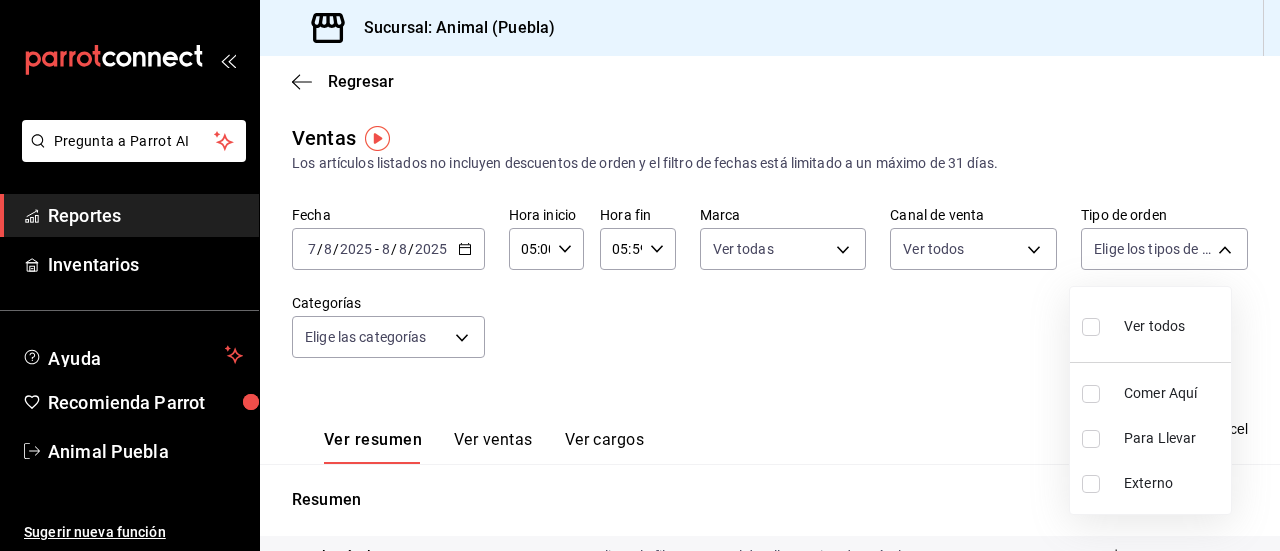 click at bounding box center (1091, 327) 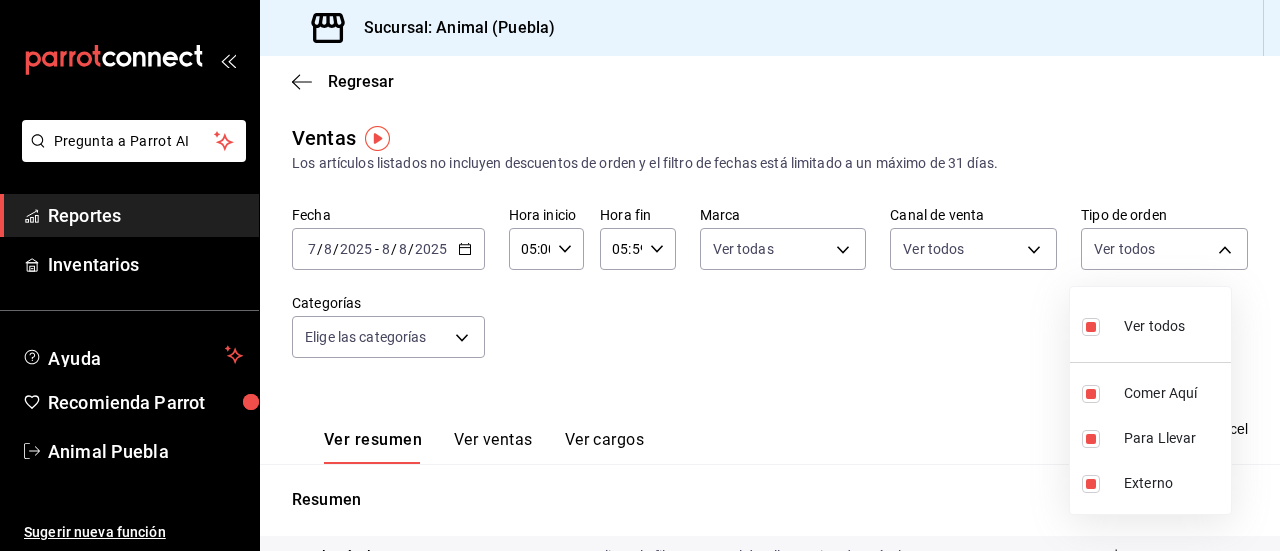 click at bounding box center [640, 275] 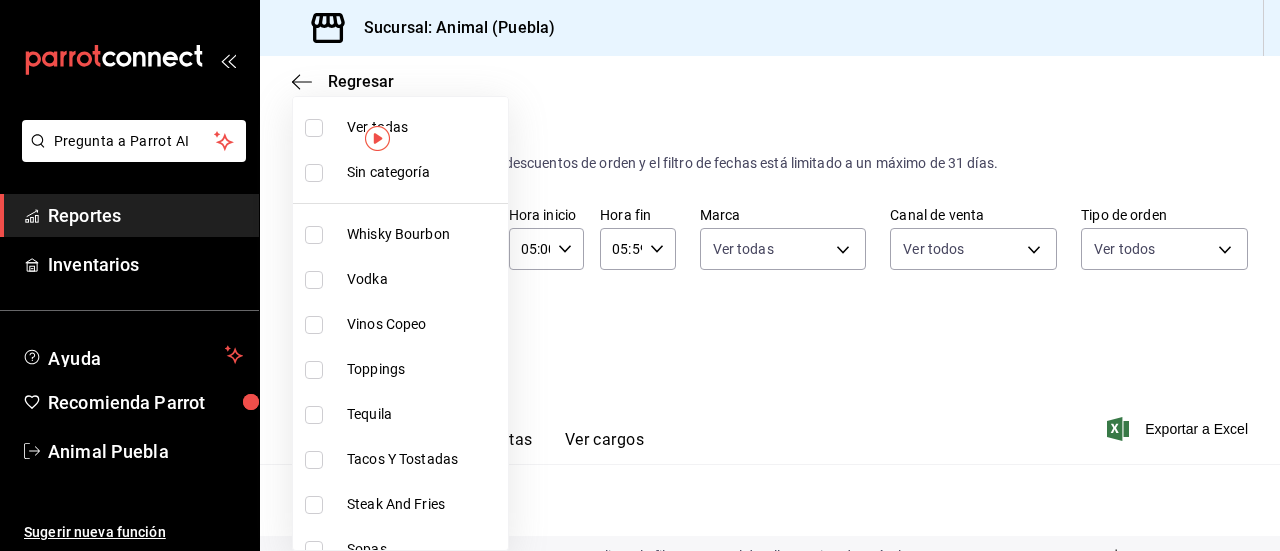 click on "Pregunta a Parrot AI Reportes   Inventarios   Ayuda Recomienda Parrot   Animal [CITY]   Sugerir nueva función   Sucursal: Animal ([CITY]) Regresar Ventas Los artículos listados no incluyen descuentos de orden y el filtro de fechas está limitado a un máximo de 31 días. Fecha [DATE] [DATE] / [DATE] [DATE] - [DATE] [DATE] / [DATE] [DATE] Hora inicio 05:00 Hora inicio Hora fin 05:59 Hora fin Marca Ver todas [UUID] Canal de venta Ver todas PARROT,UBER_EATS,RAPPI,DIDI_FOOD,ONLINE Tipo de orden Ver todas [UUID], [UUID],EXTERNAL Categorías Elige las categorías Ver resumen Ver ventas Ver cargos Exportar a Excel Resumen Total artículos Da clic en la fila para ver el detalle por tipo de artículo + $151,455.00 Cargos por servicio + $0.00 Venta bruta = $151,455.00 Descuentos totales - $1,113.00 Certificados de regalo - $1,700.00 Venta total = $148,642.00 Impuestos - $20,502.34 Venta neta = $128,139.66 Pregunta a Parrot AI Reportes" at bounding box center [640, 275] 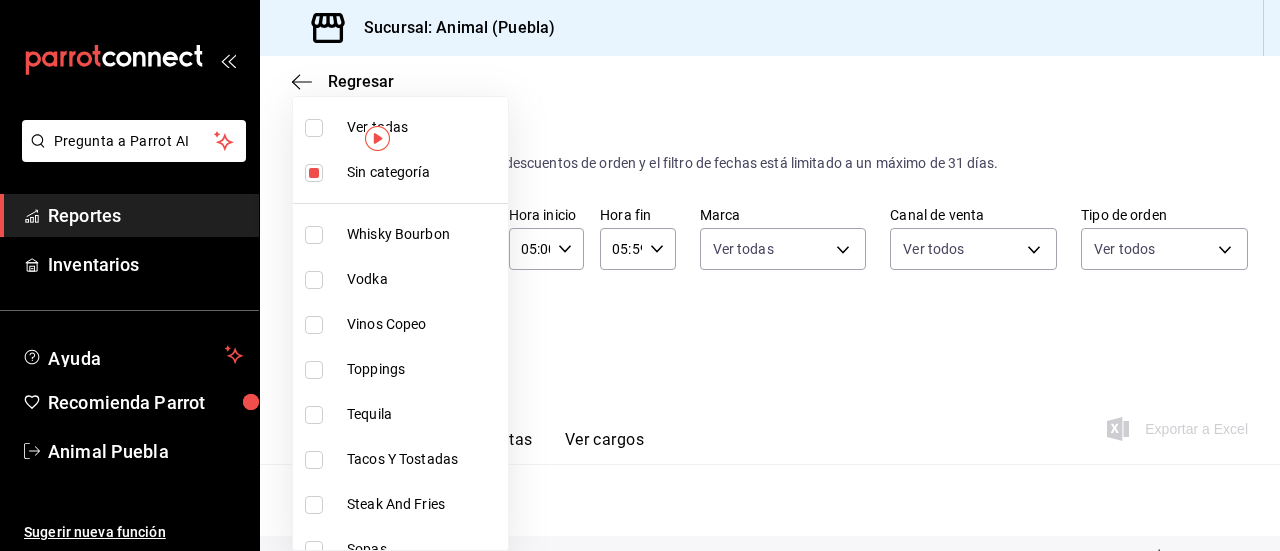 click at bounding box center (314, 128) 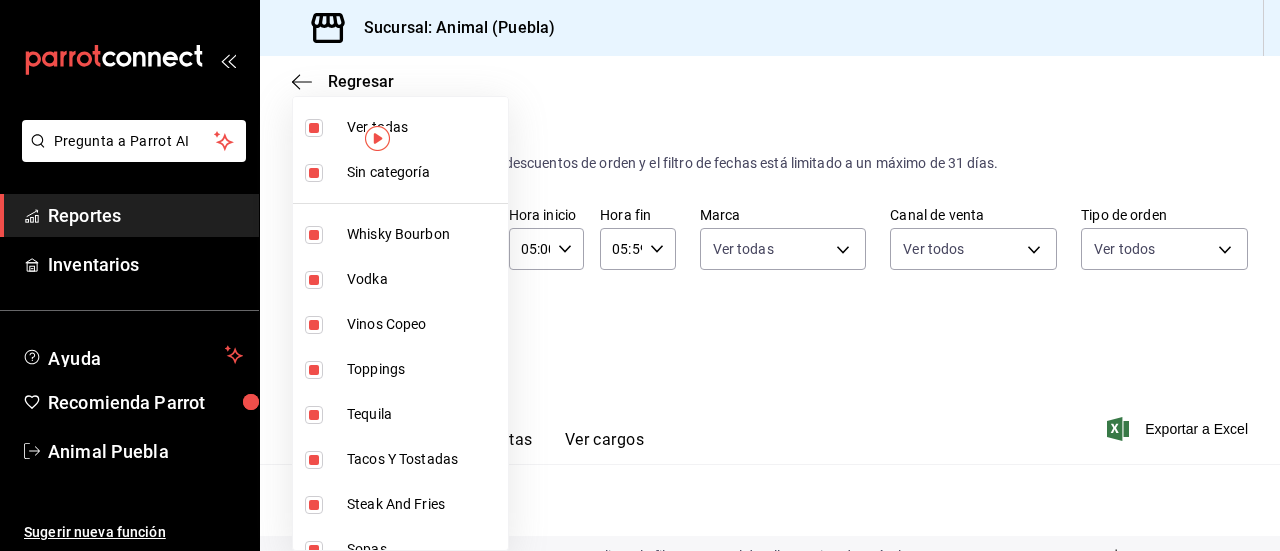 click at bounding box center [640, 275] 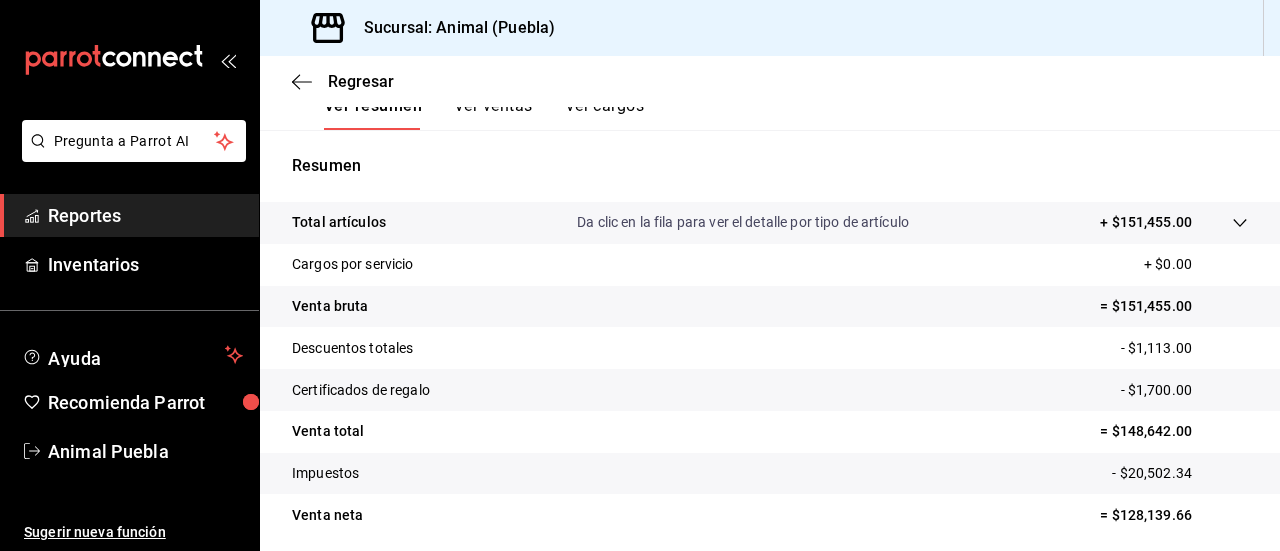 scroll, scrollTop: 307, scrollLeft: 0, axis: vertical 